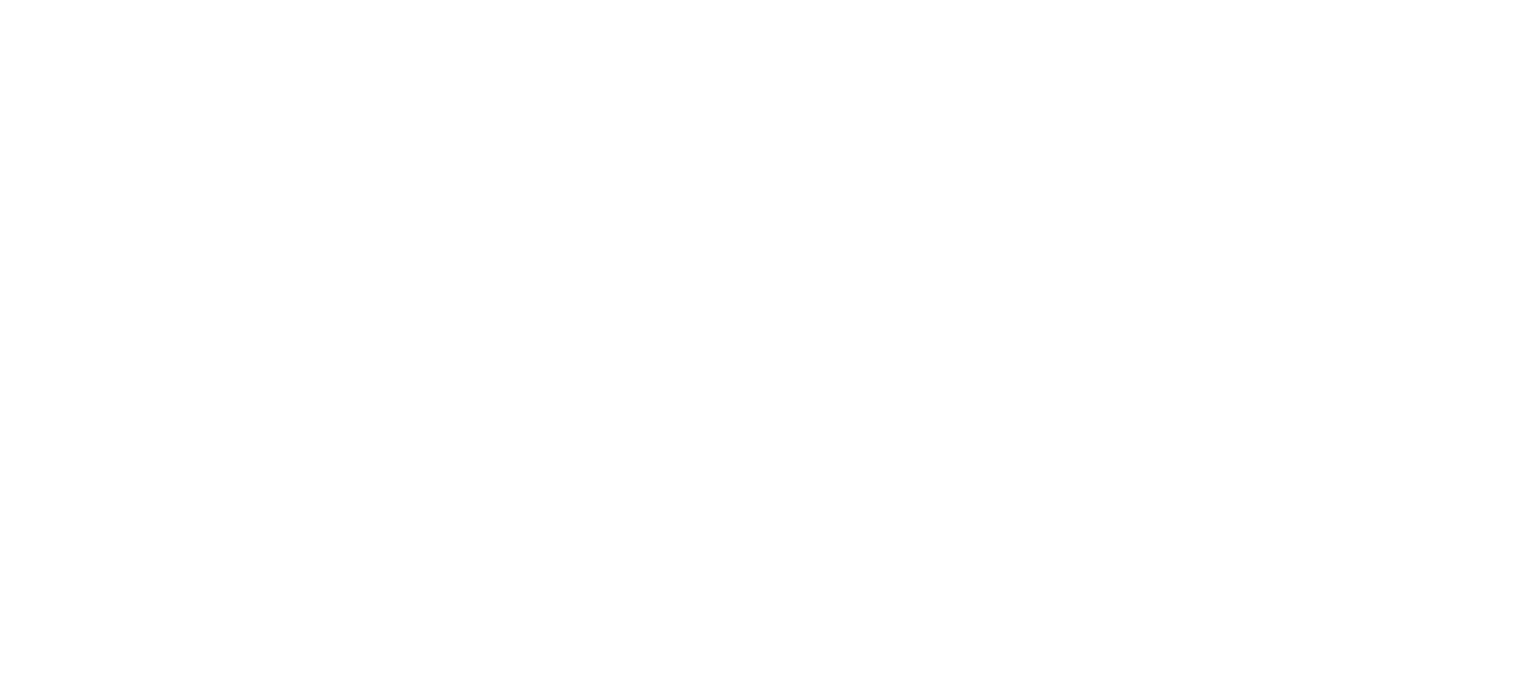 scroll, scrollTop: 0, scrollLeft: 0, axis: both 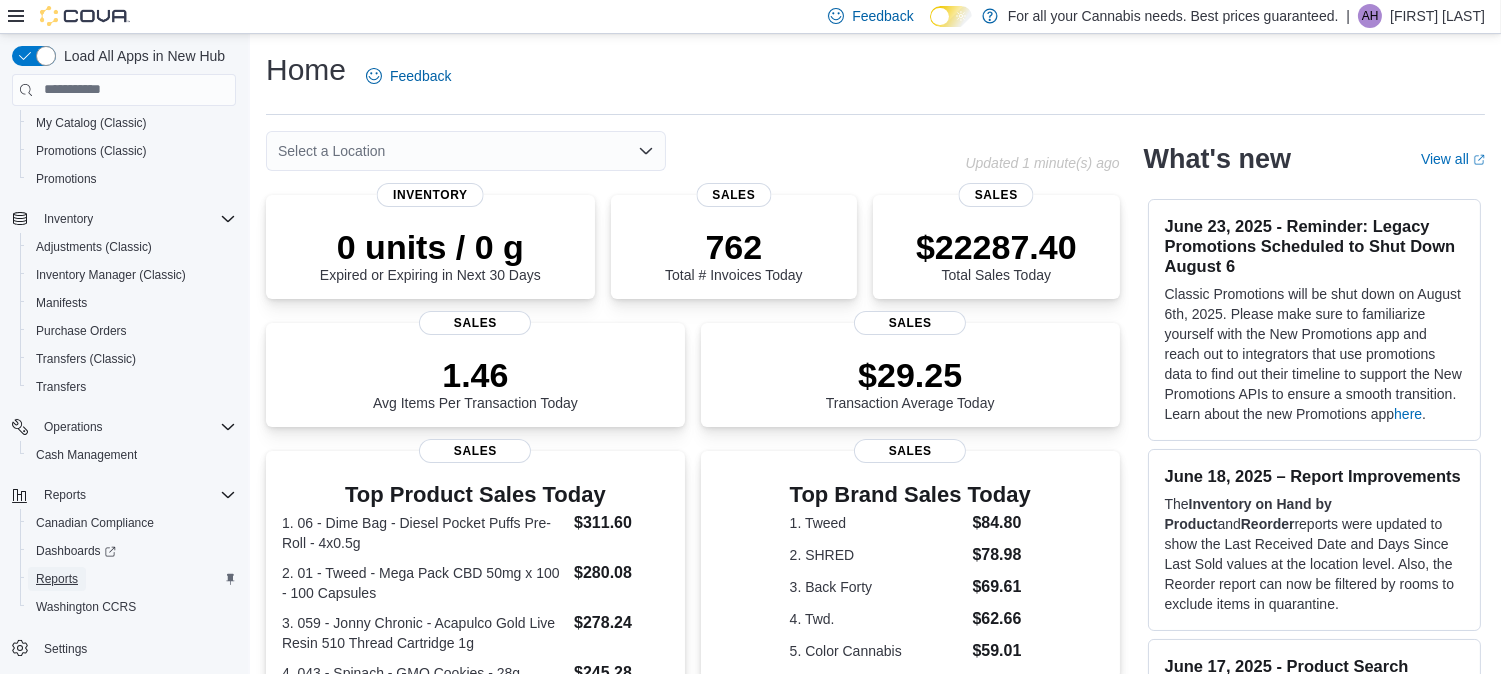 click on "Reports" at bounding box center [57, 579] 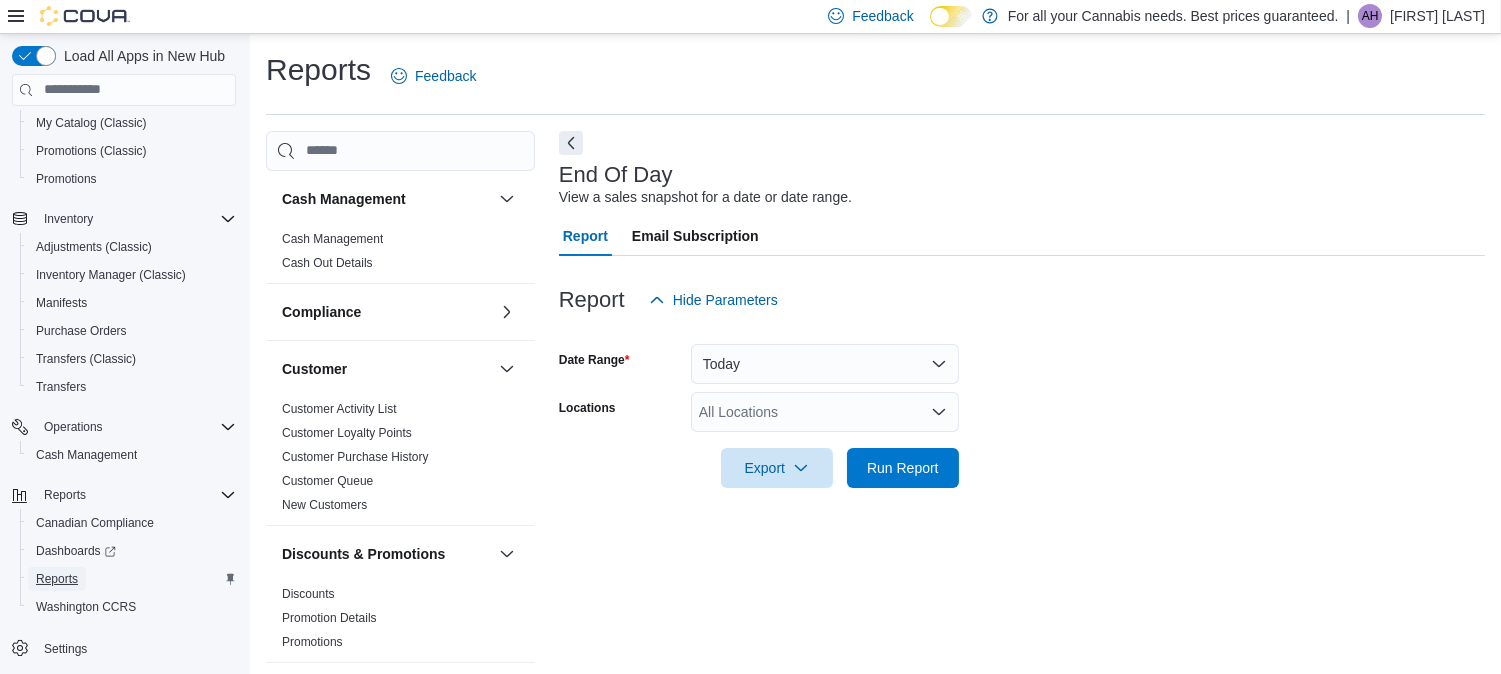 scroll, scrollTop: 17, scrollLeft: 0, axis: vertical 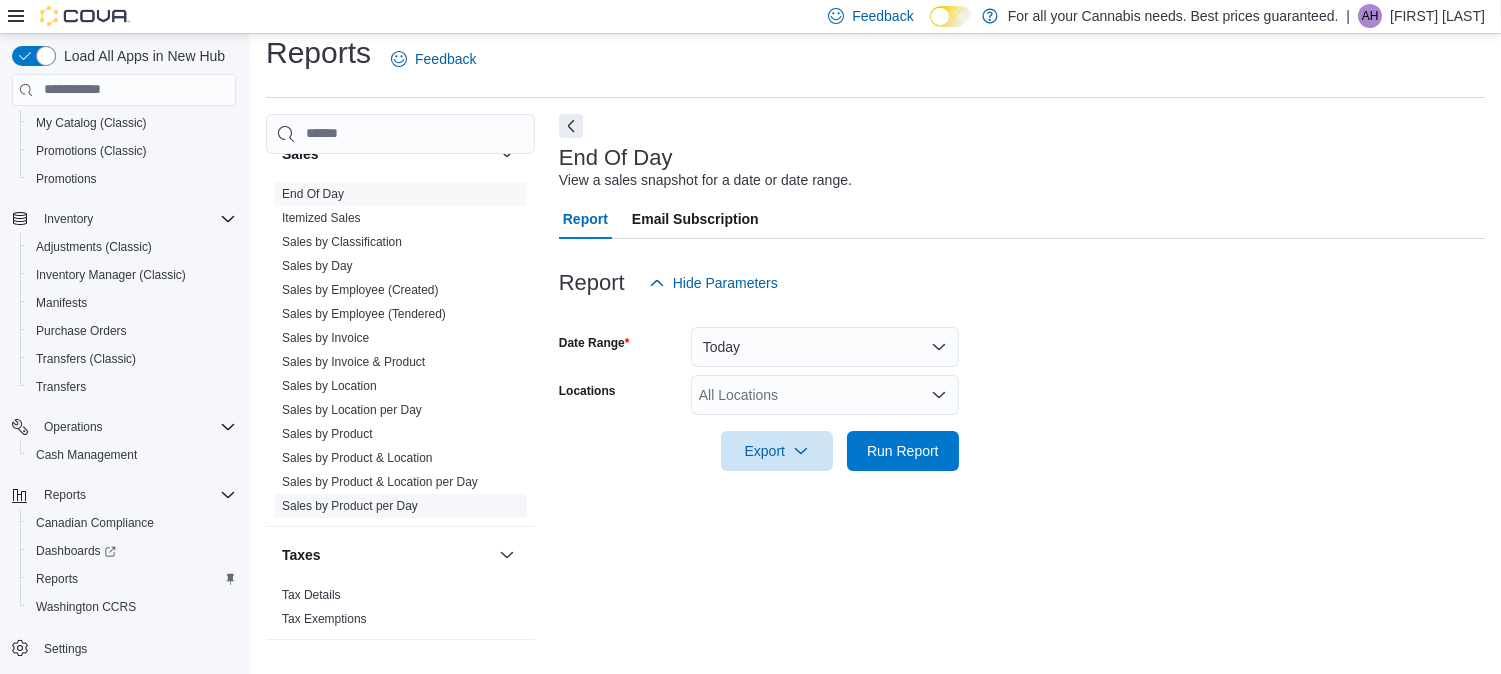click on "Sales by Product per Day" at bounding box center [350, 506] 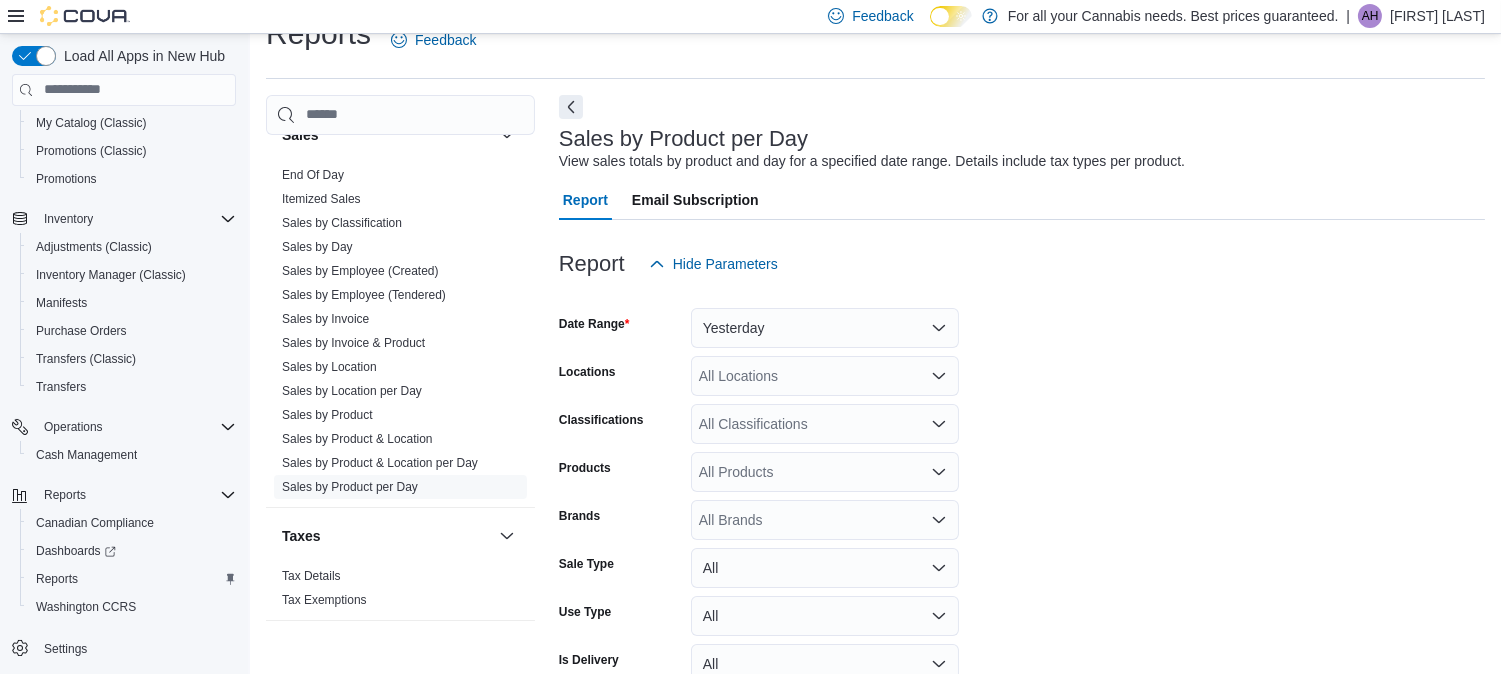 scroll, scrollTop: 45, scrollLeft: 0, axis: vertical 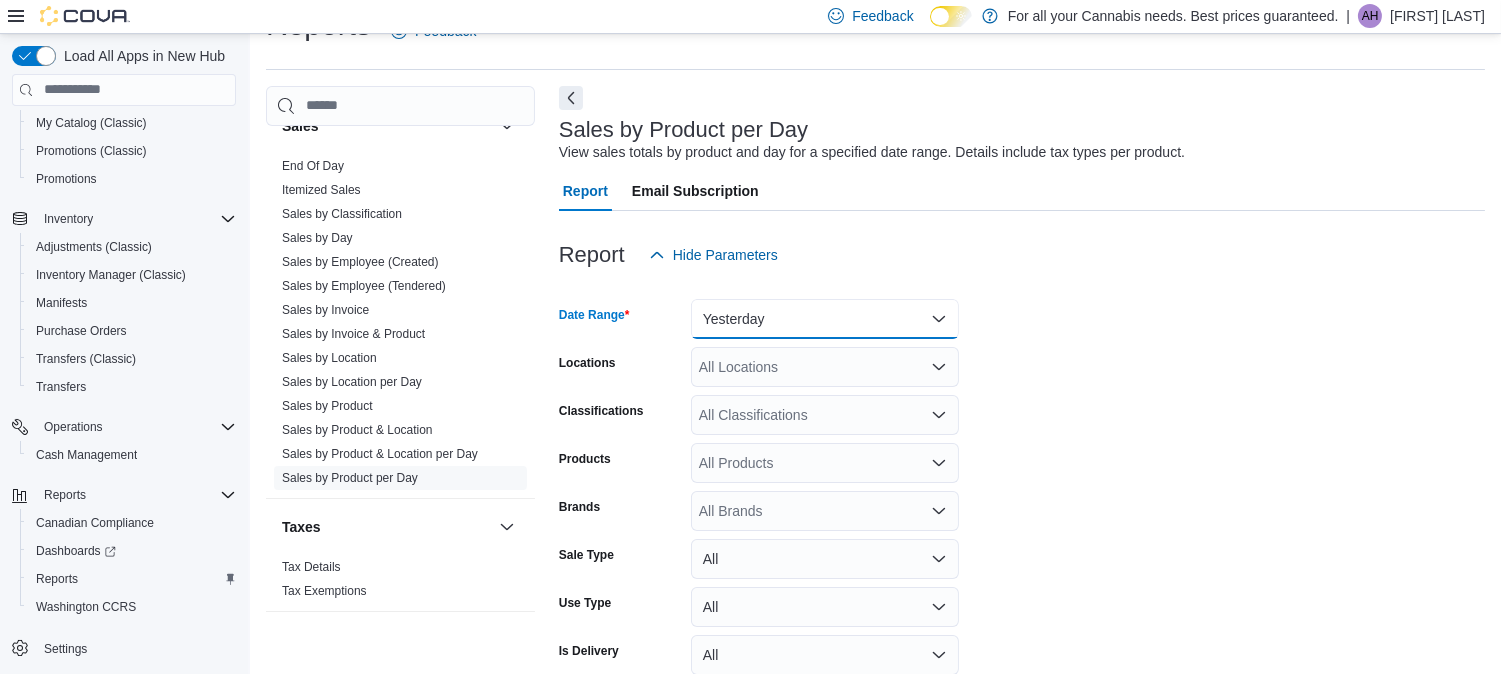 click on "Yesterday" at bounding box center [825, 319] 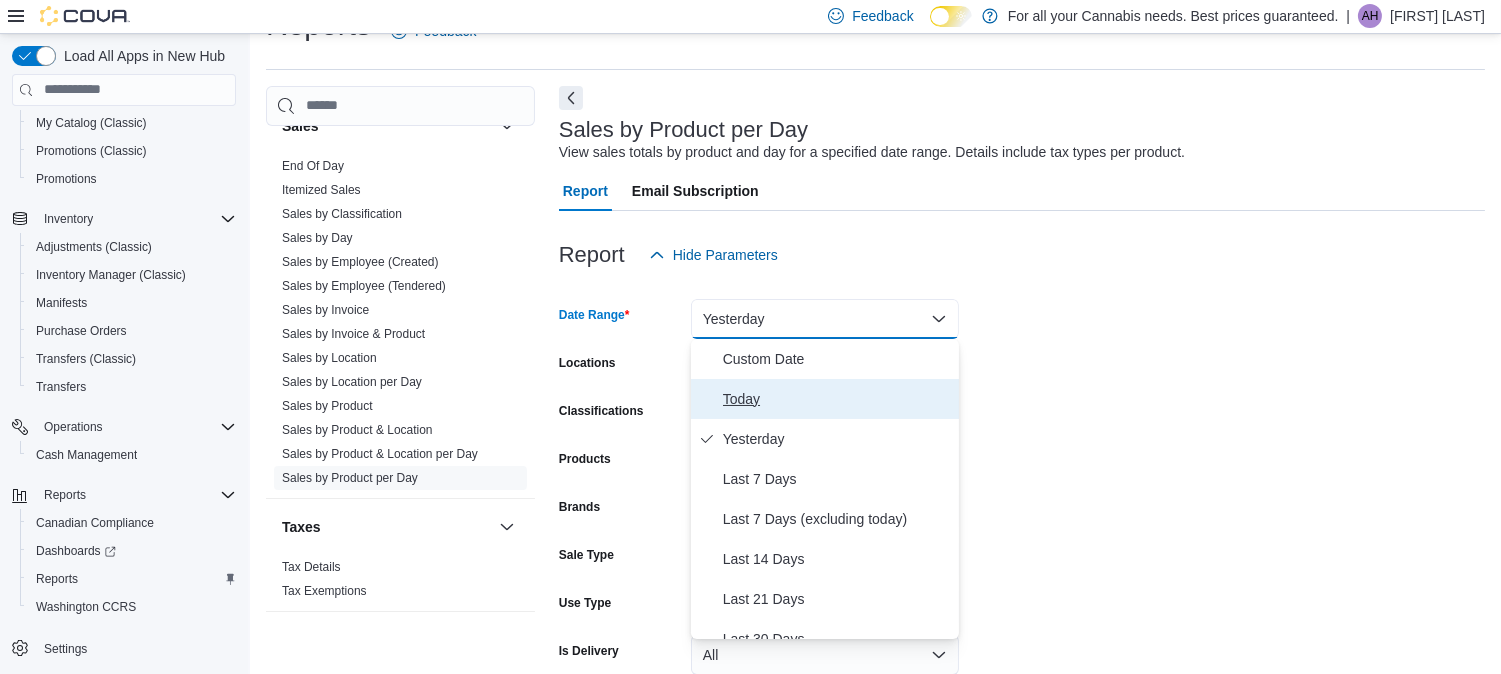 click on "Today" at bounding box center (825, 399) 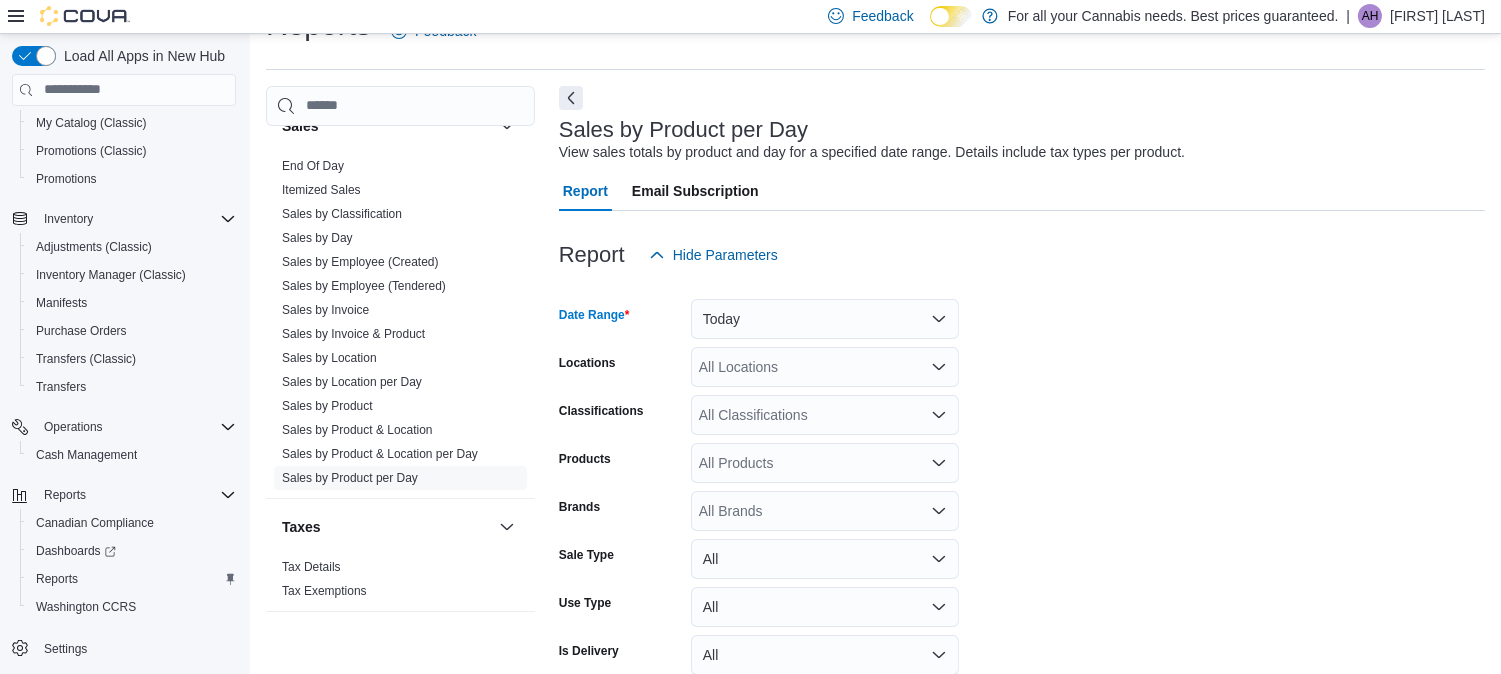 click on "All Locations" at bounding box center [825, 367] 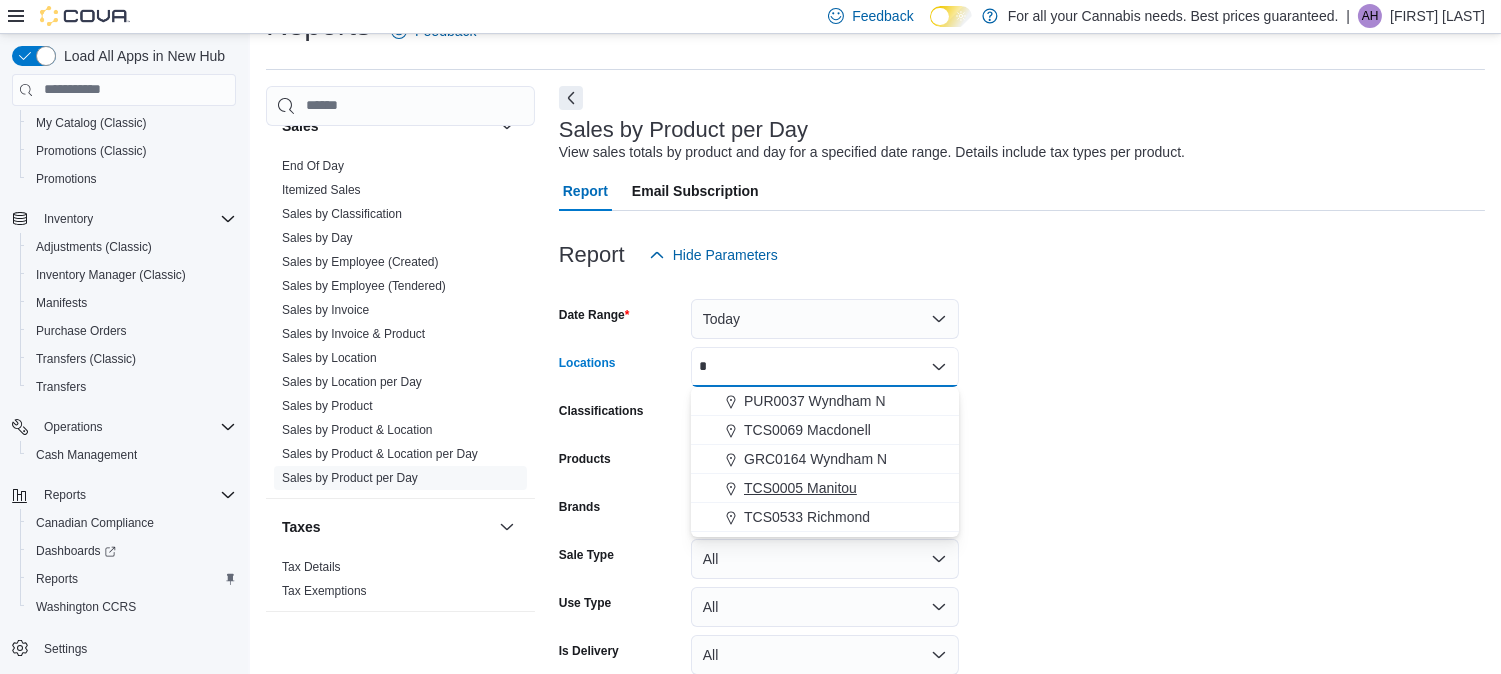 type on "*" 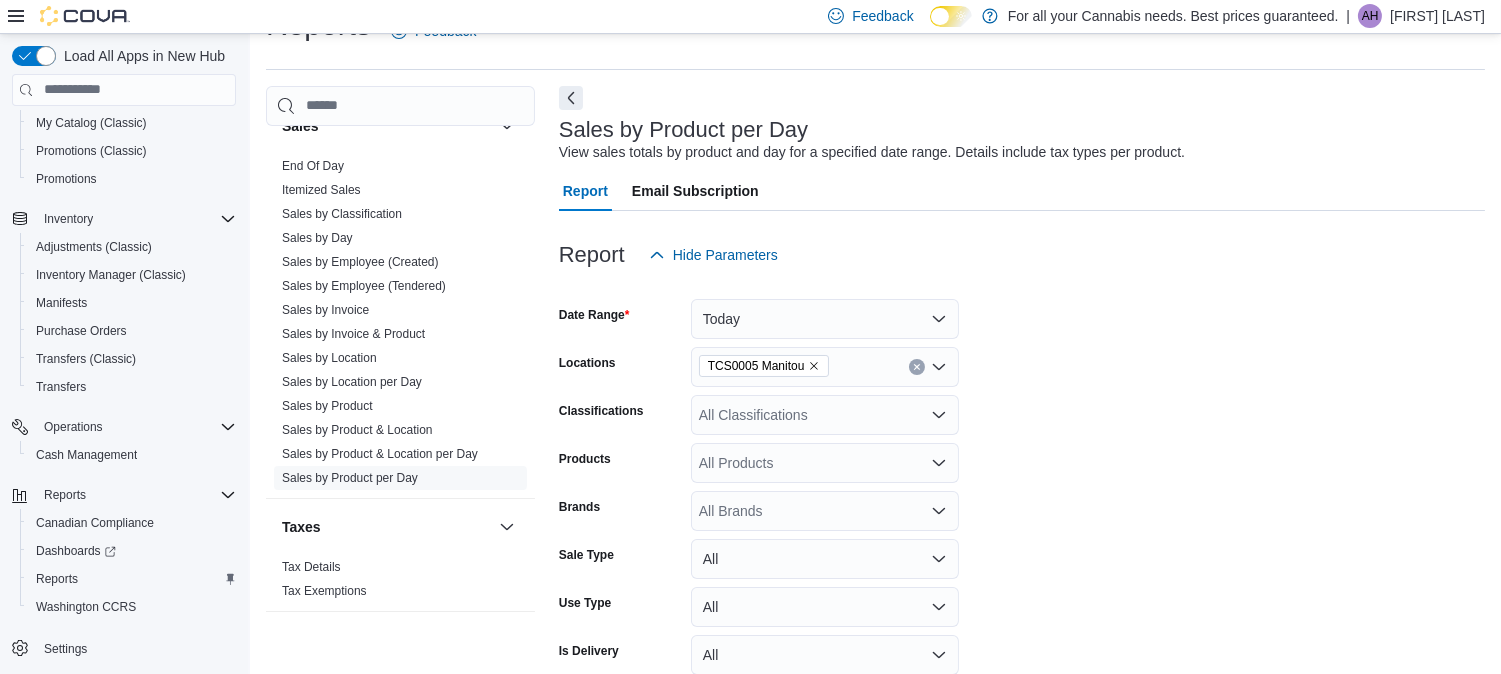 click on "Date Range Today Locations TCS0005 Manitou Classifications All Classifications Products All Products Brands All Brands Sale Type All Use Type All Is Delivery All Export  Run Report" at bounding box center [1022, 503] 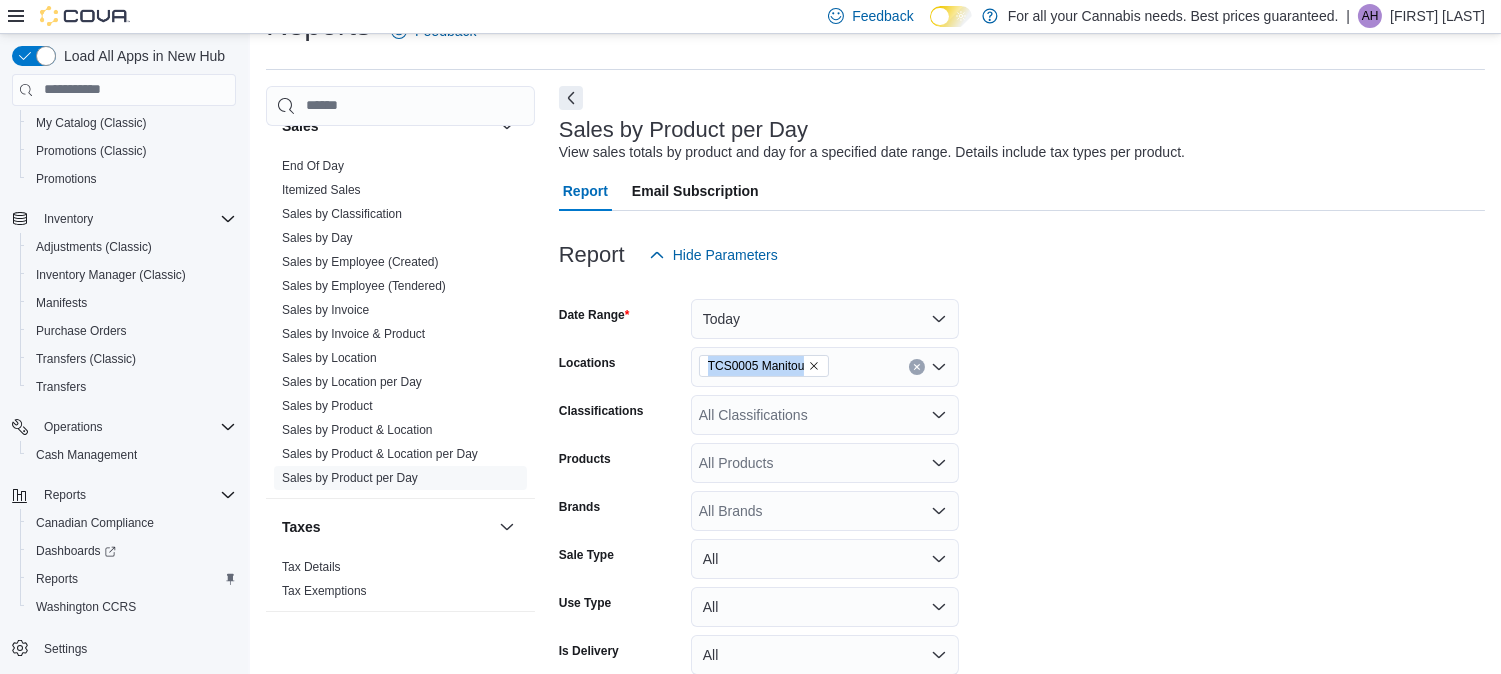 drag, startPoint x: 1035, startPoint y: 374, endPoint x: 1035, endPoint y: 316, distance: 58 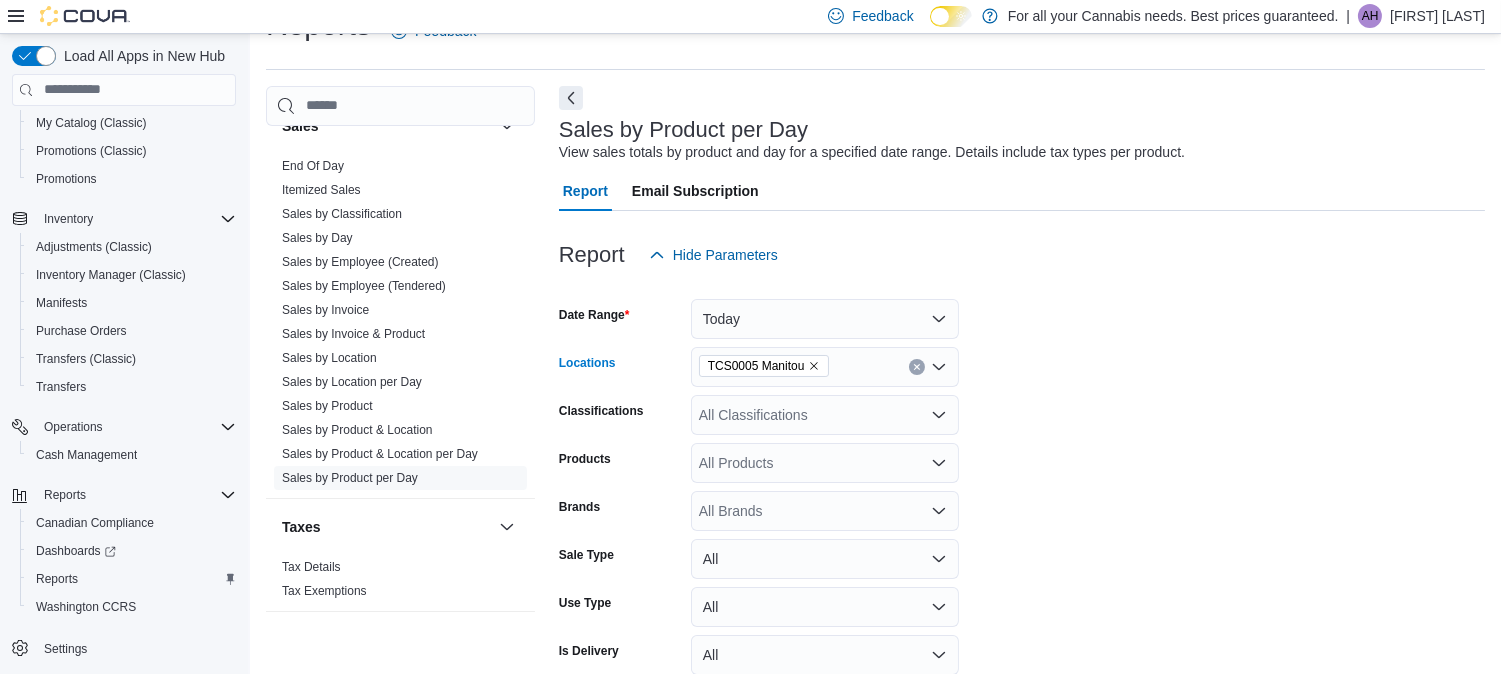 scroll, scrollTop: 141, scrollLeft: 0, axis: vertical 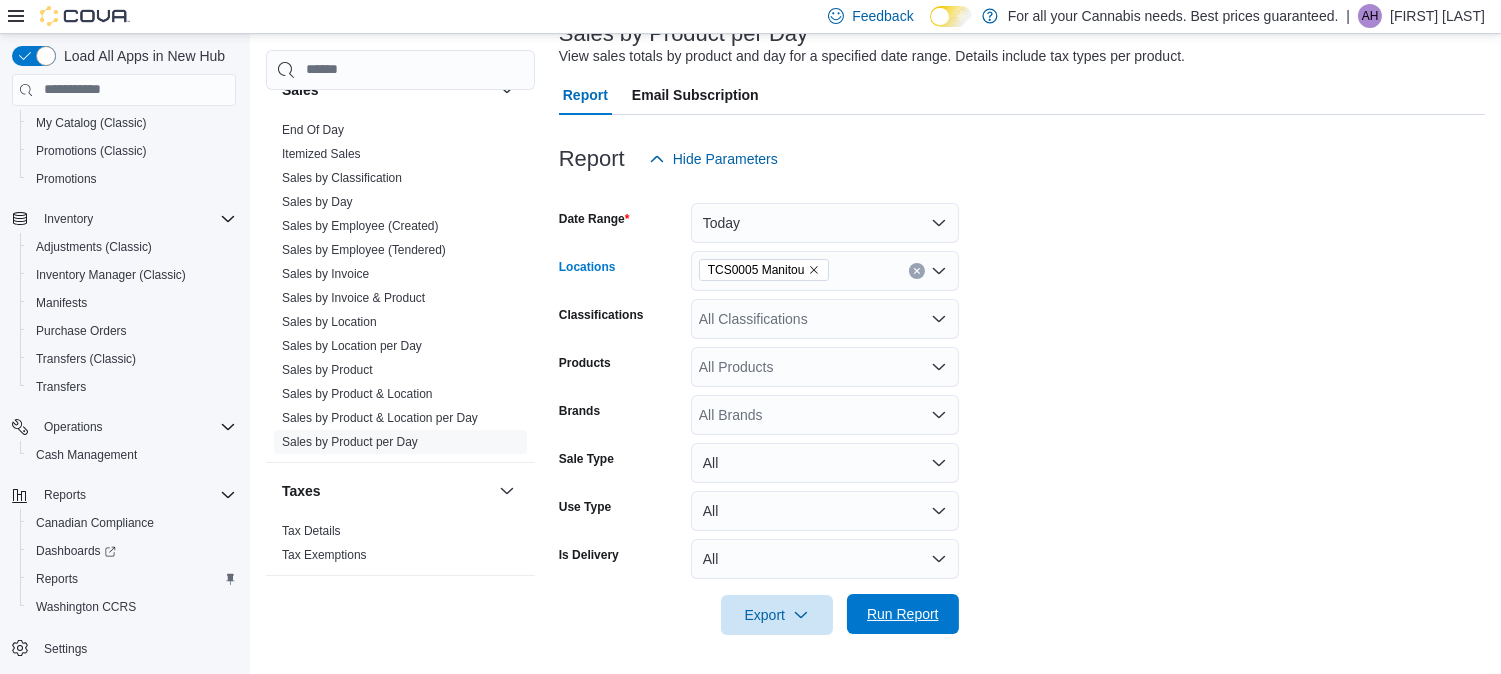 click on "Run Report" at bounding box center (903, 614) 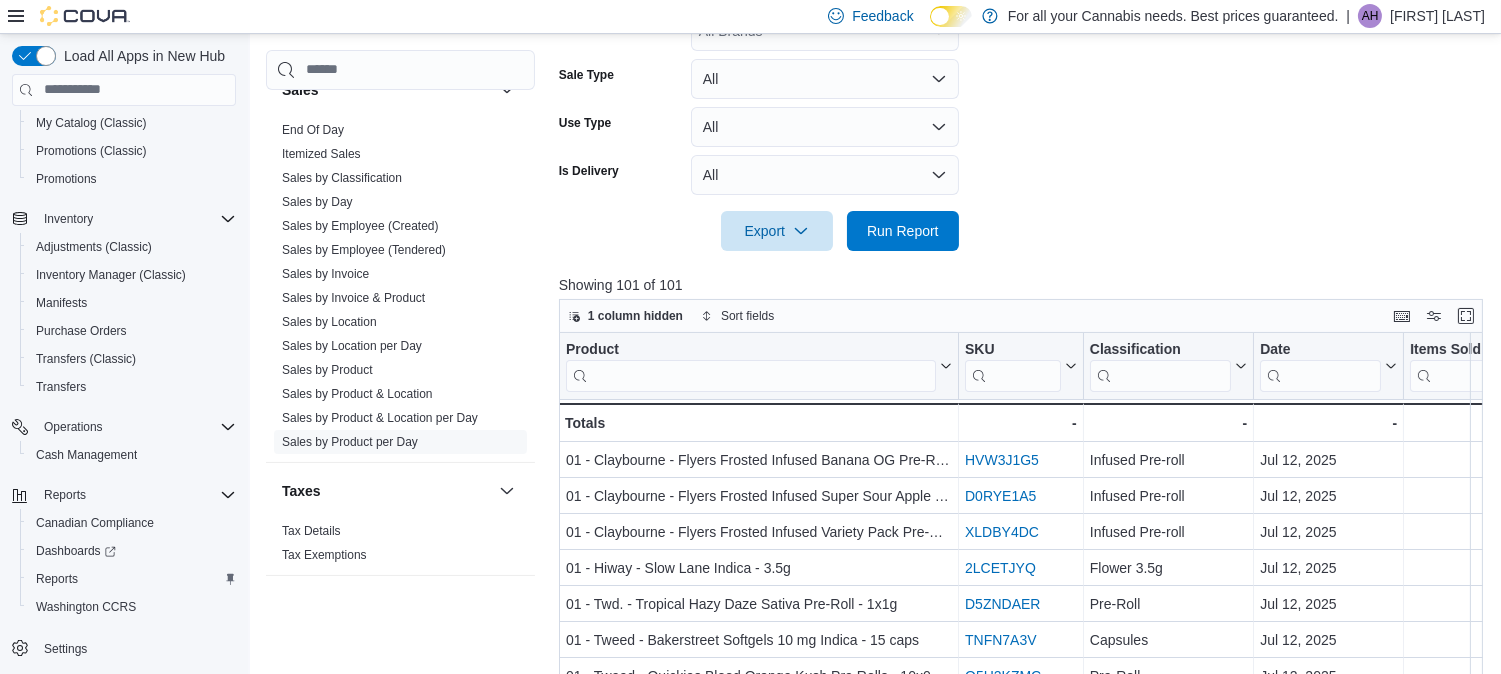 scroll, scrollTop: 564, scrollLeft: 0, axis: vertical 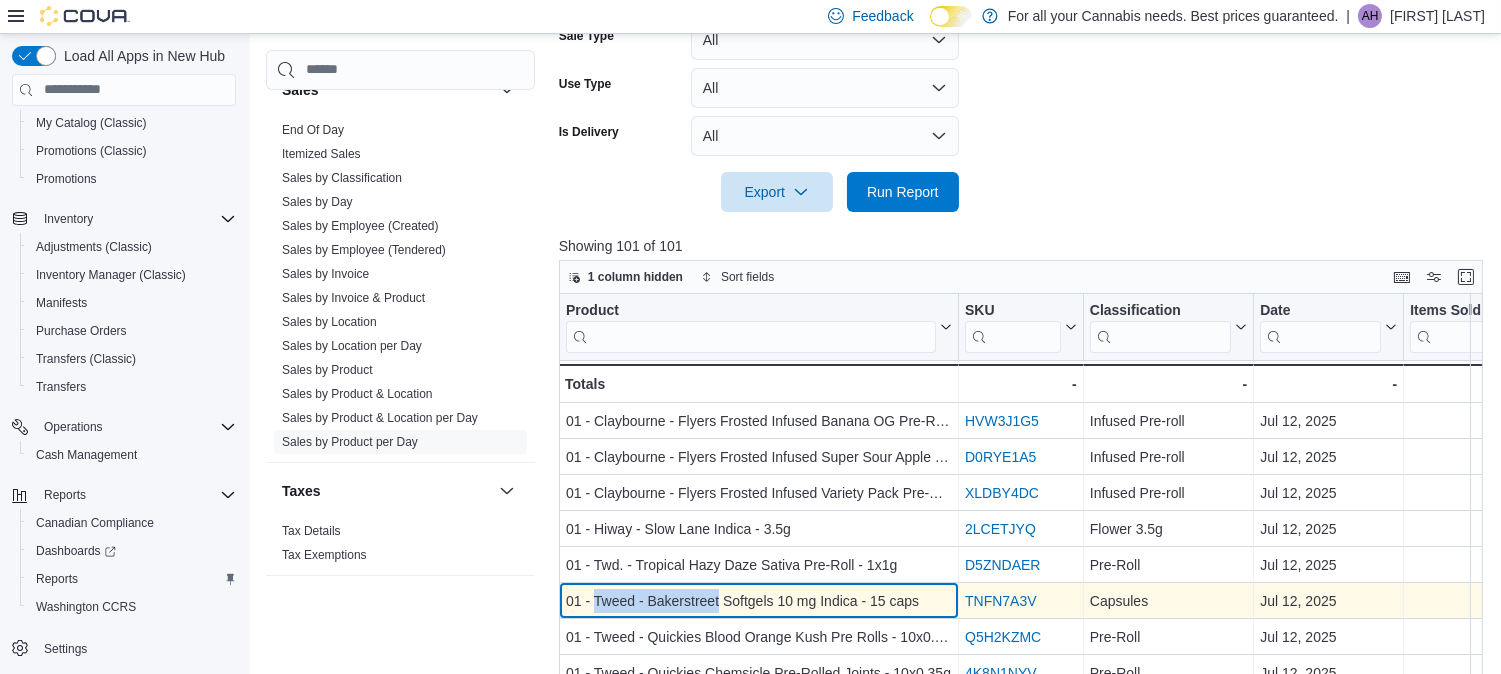 drag, startPoint x: 596, startPoint y: 600, endPoint x: 783, endPoint y: 587, distance: 187.45132 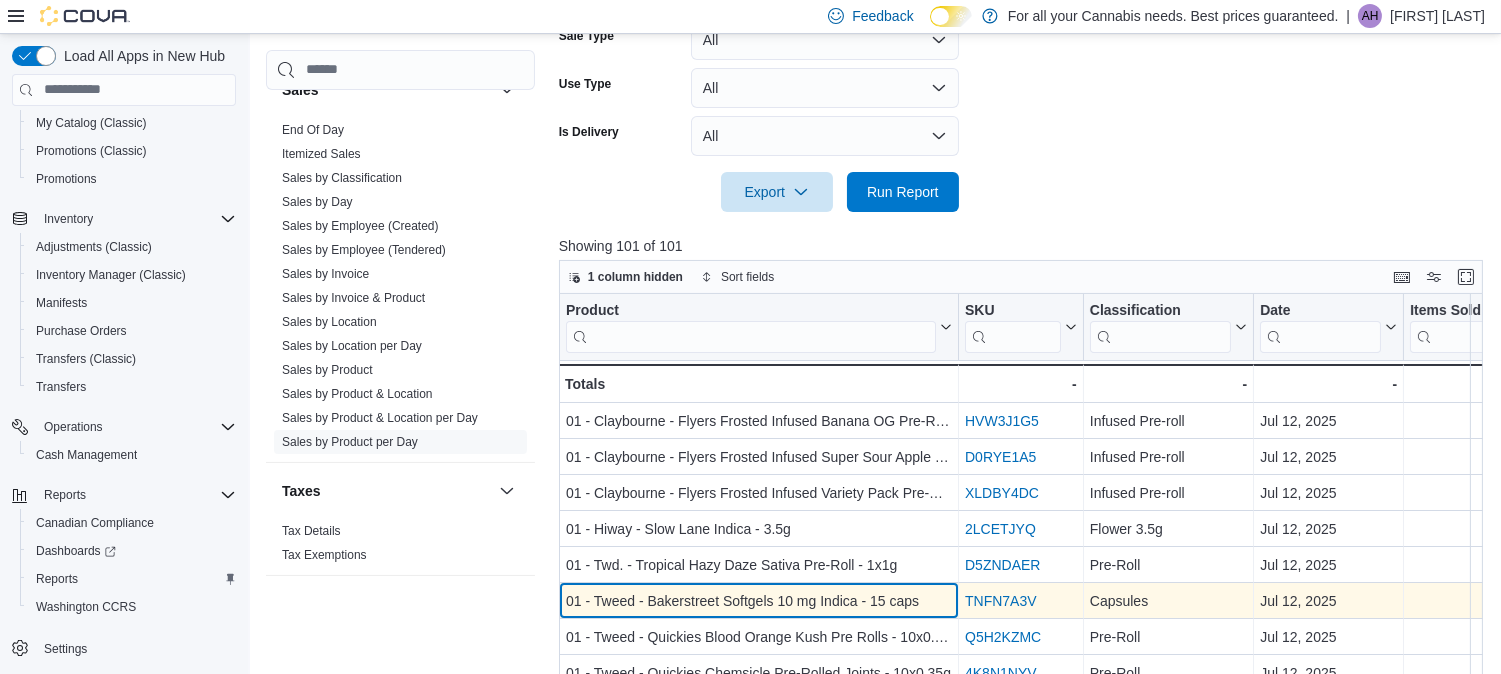 click on "01 - Tweed - Bakerstreet Softgels 10 mg Indica - 15 caps" at bounding box center (759, 601) 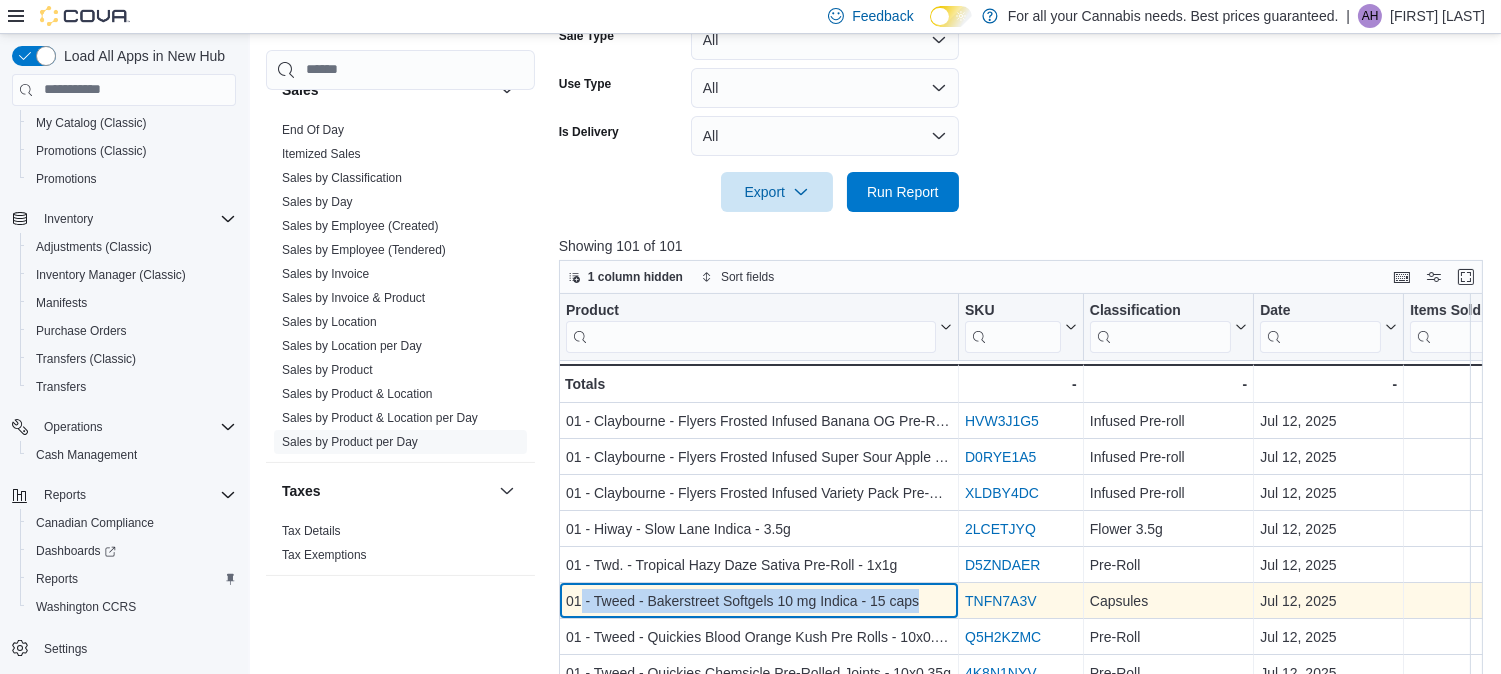 drag, startPoint x: 915, startPoint y: 597, endPoint x: 582, endPoint y: 594, distance: 333.01352 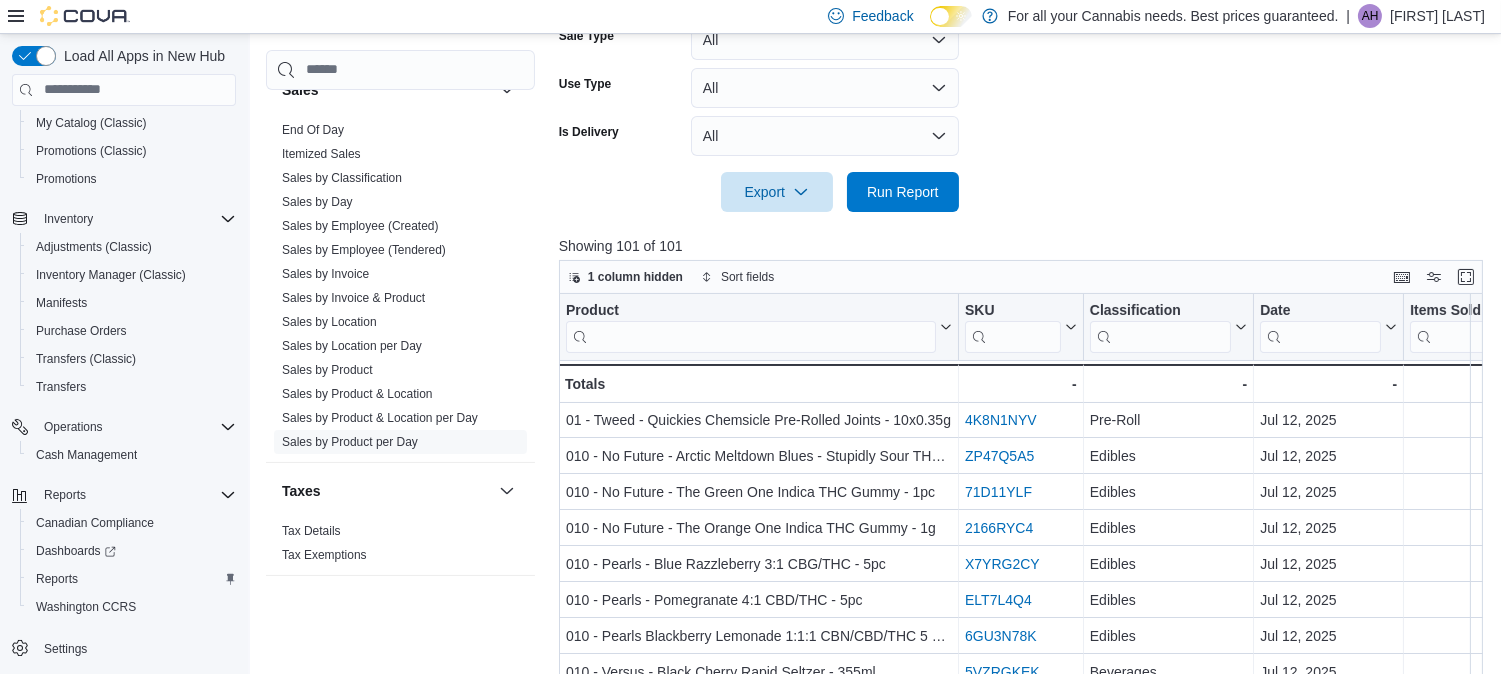scroll, scrollTop: 257, scrollLeft: 0, axis: vertical 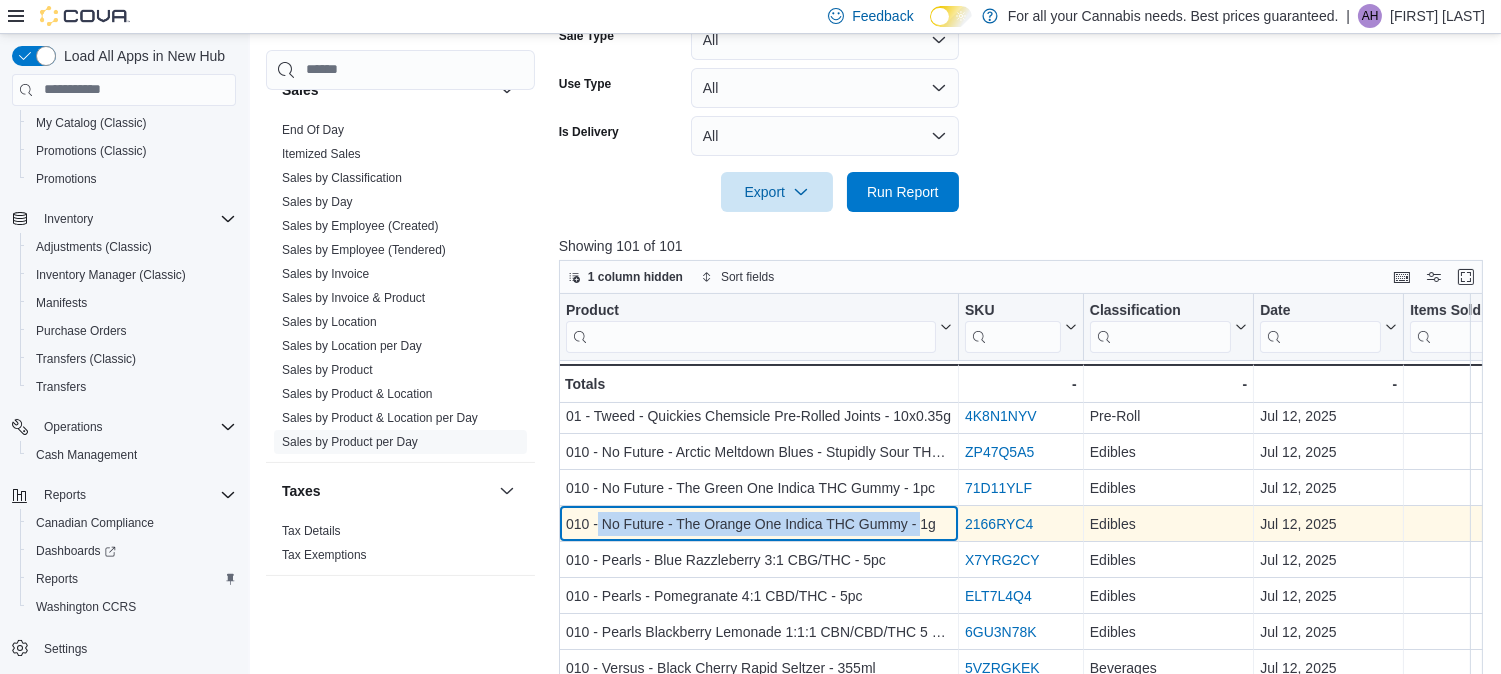 drag, startPoint x: 598, startPoint y: 521, endPoint x: 923, endPoint y: 524, distance: 325.01385 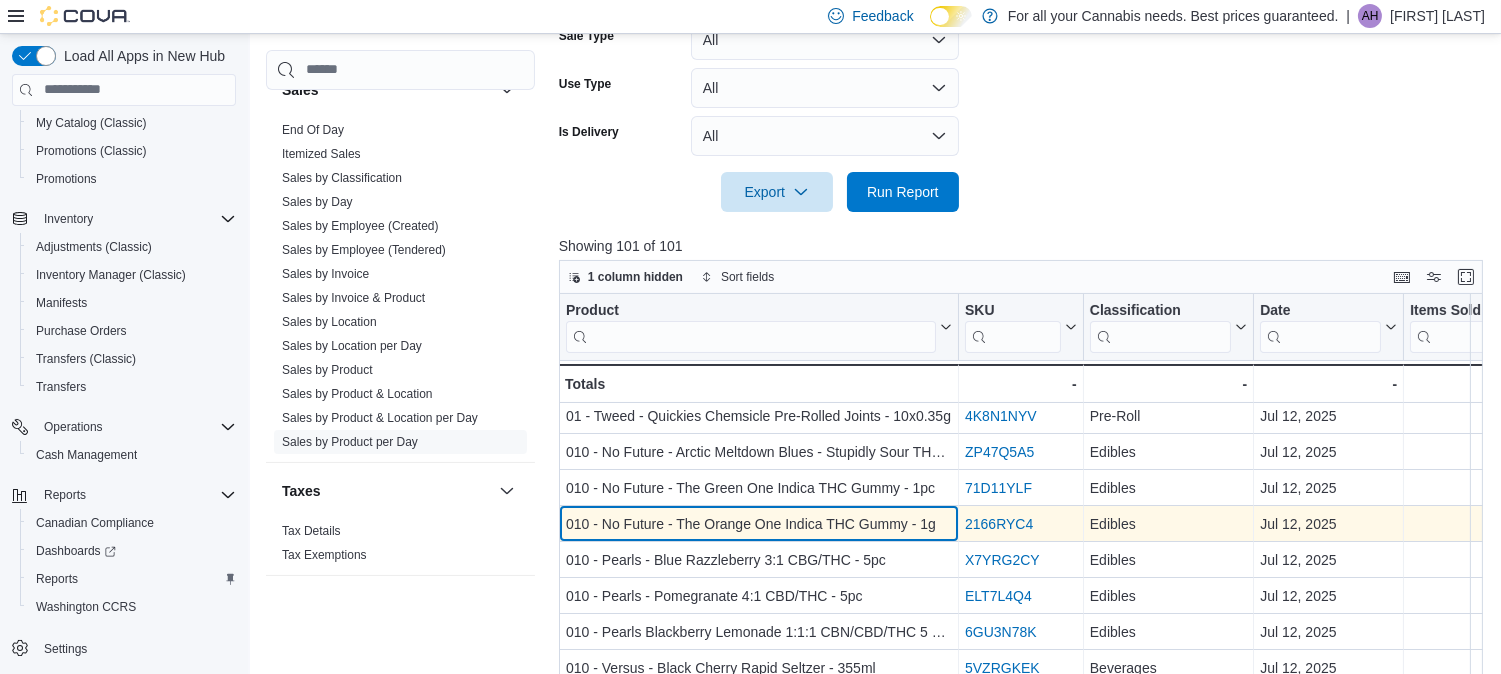 click on "010 - No Future - The Orange One Indica THC Gummy - 1g" at bounding box center [759, 524] 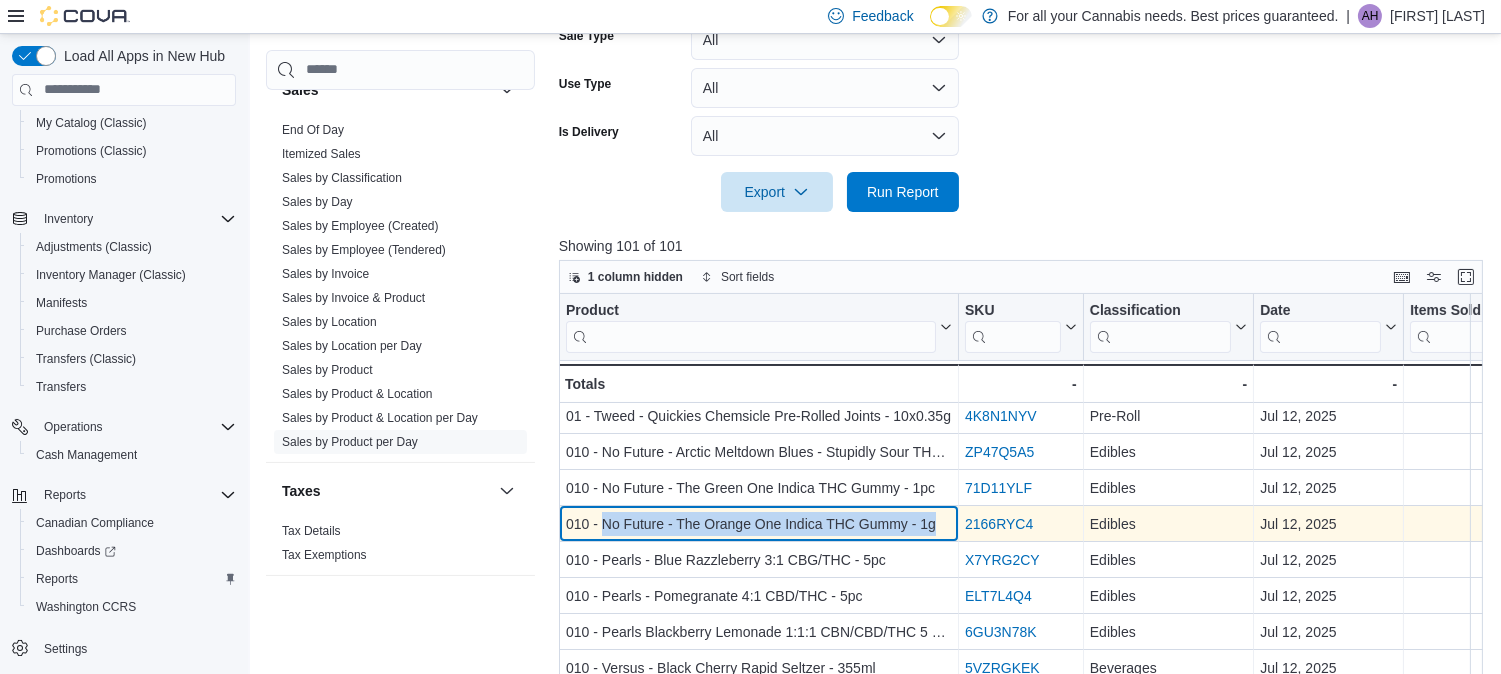 drag, startPoint x: 934, startPoint y: 520, endPoint x: 602, endPoint y: 520, distance: 332 